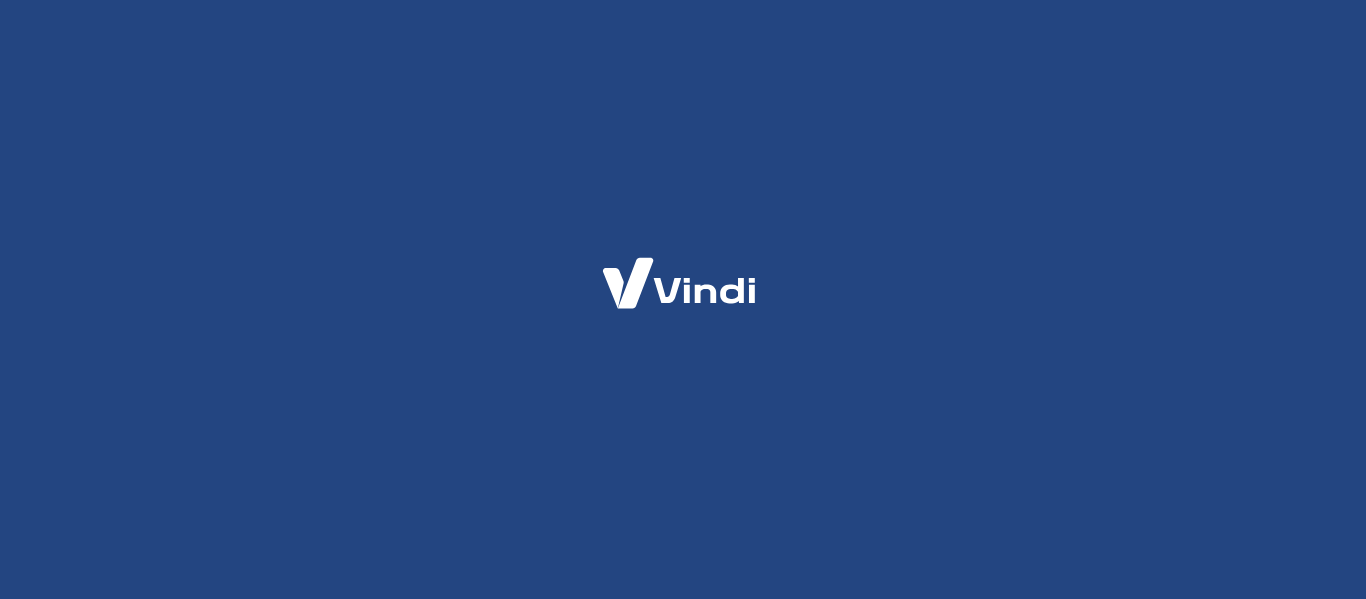 scroll, scrollTop: 0, scrollLeft: 0, axis: both 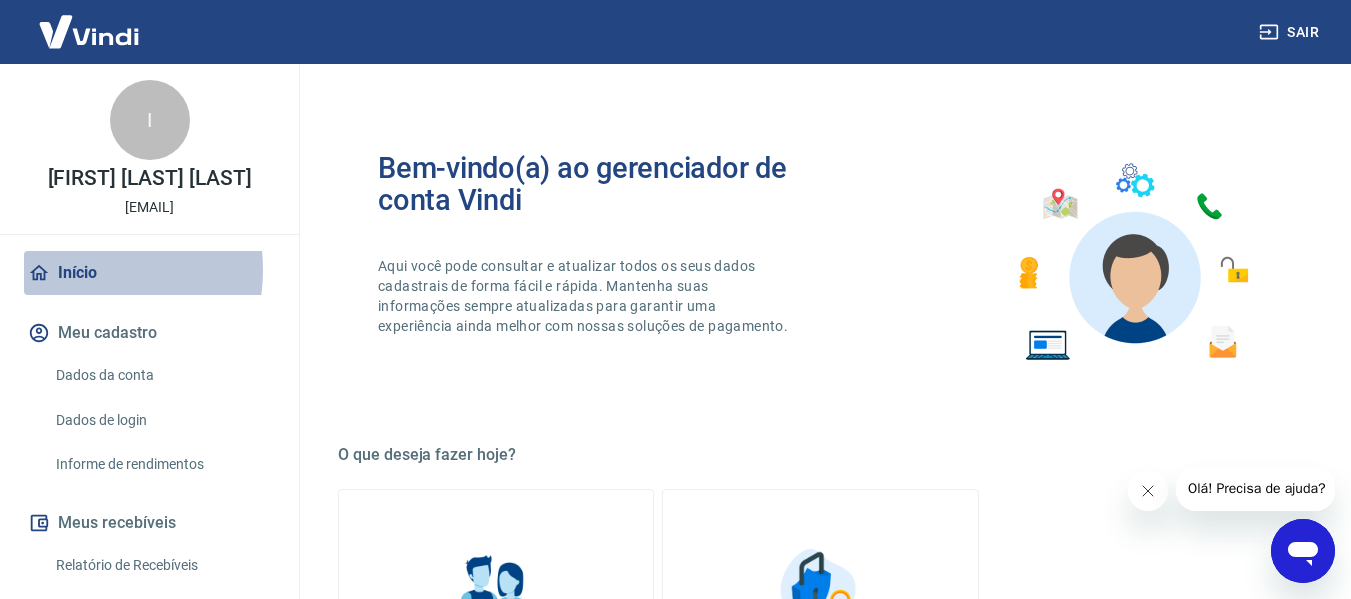 click on "Início" at bounding box center (149, 273) 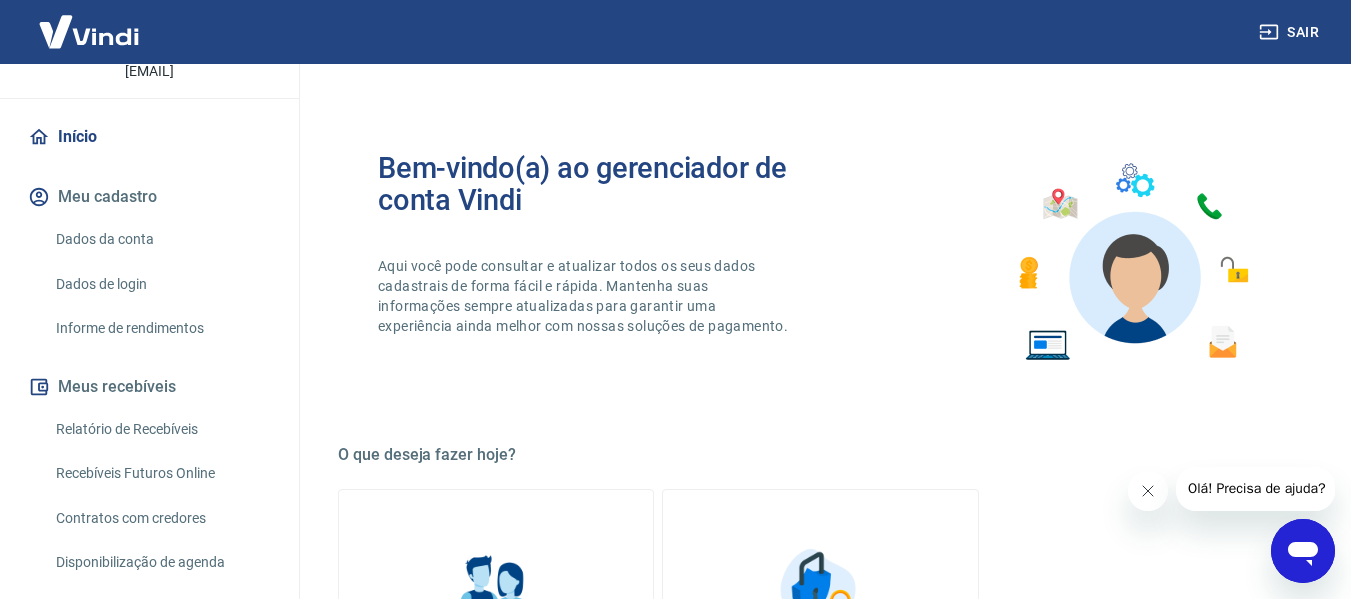 scroll, scrollTop: 100, scrollLeft: 0, axis: vertical 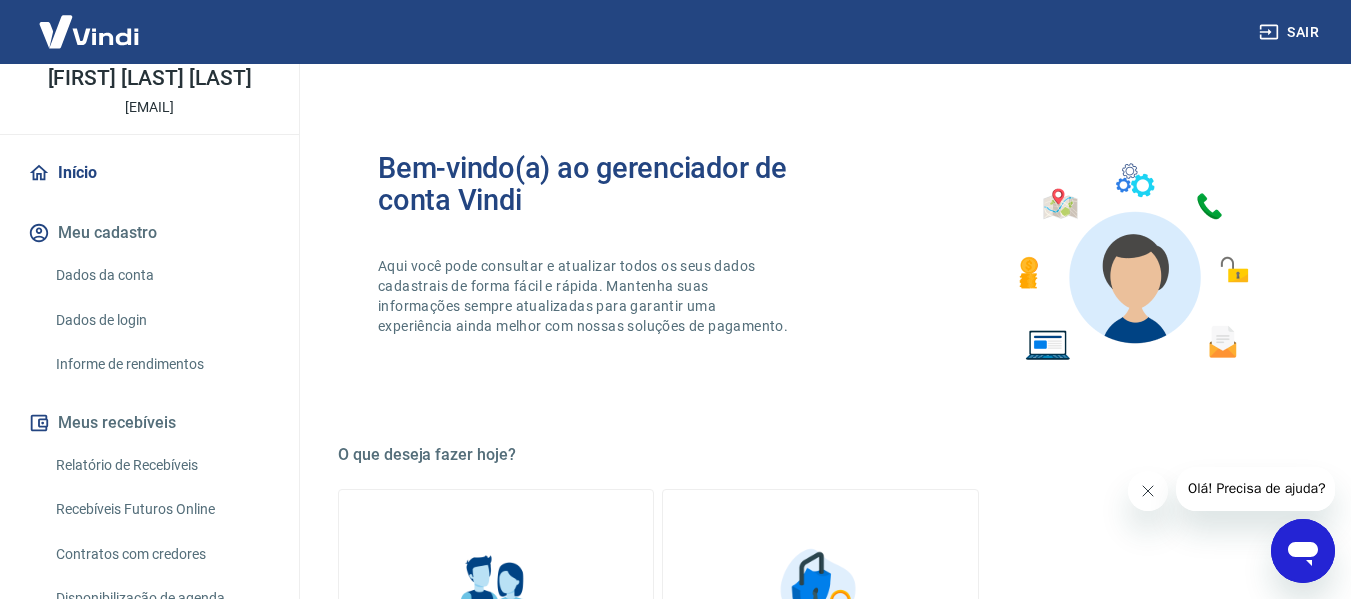 click on "Dados da conta" at bounding box center [161, 275] 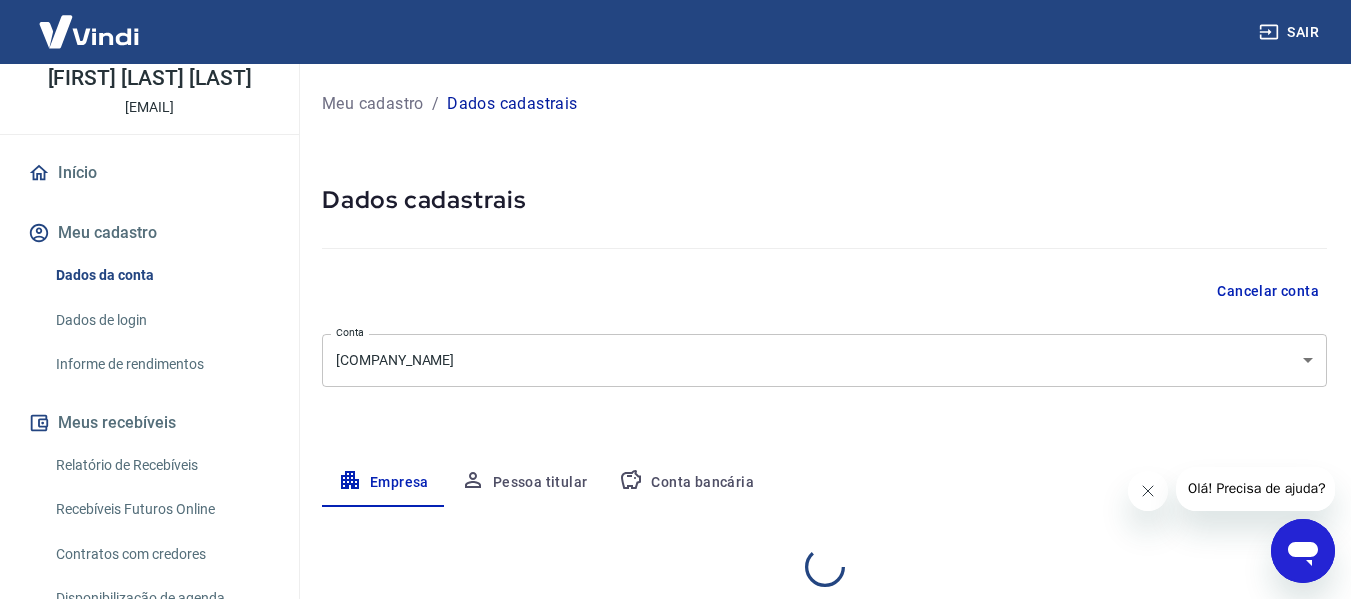 select on "SP" 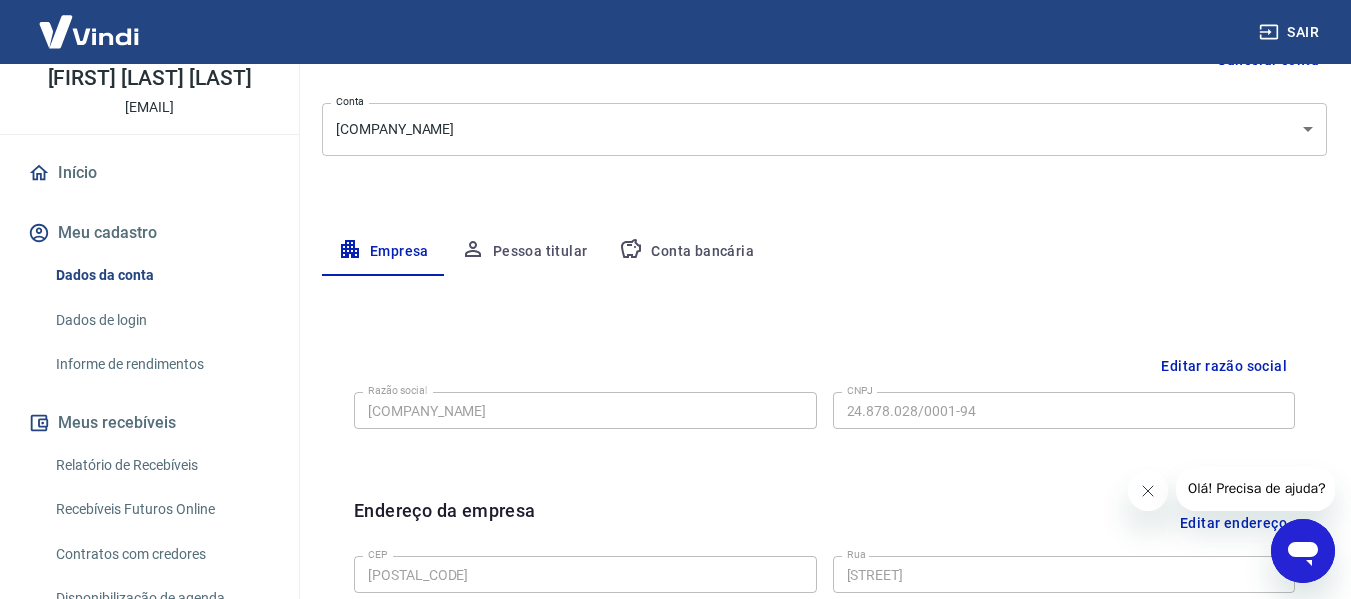 scroll, scrollTop: 100, scrollLeft: 0, axis: vertical 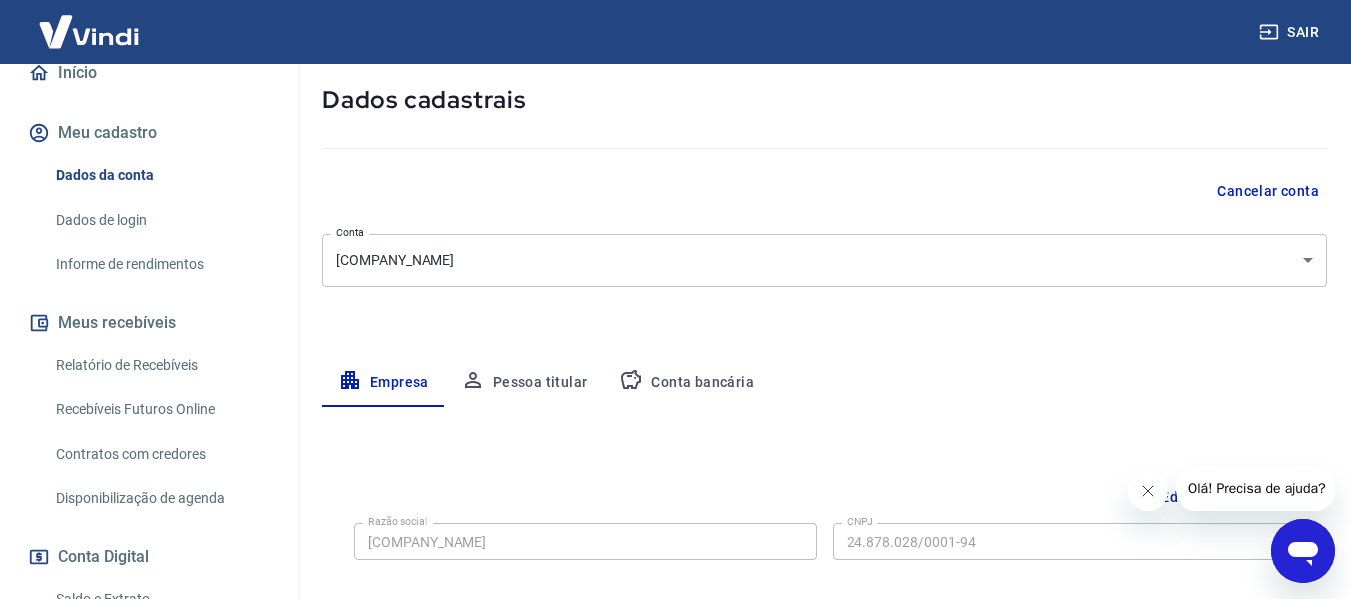 click on "Informe de rendimentos" at bounding box center [161, 264] 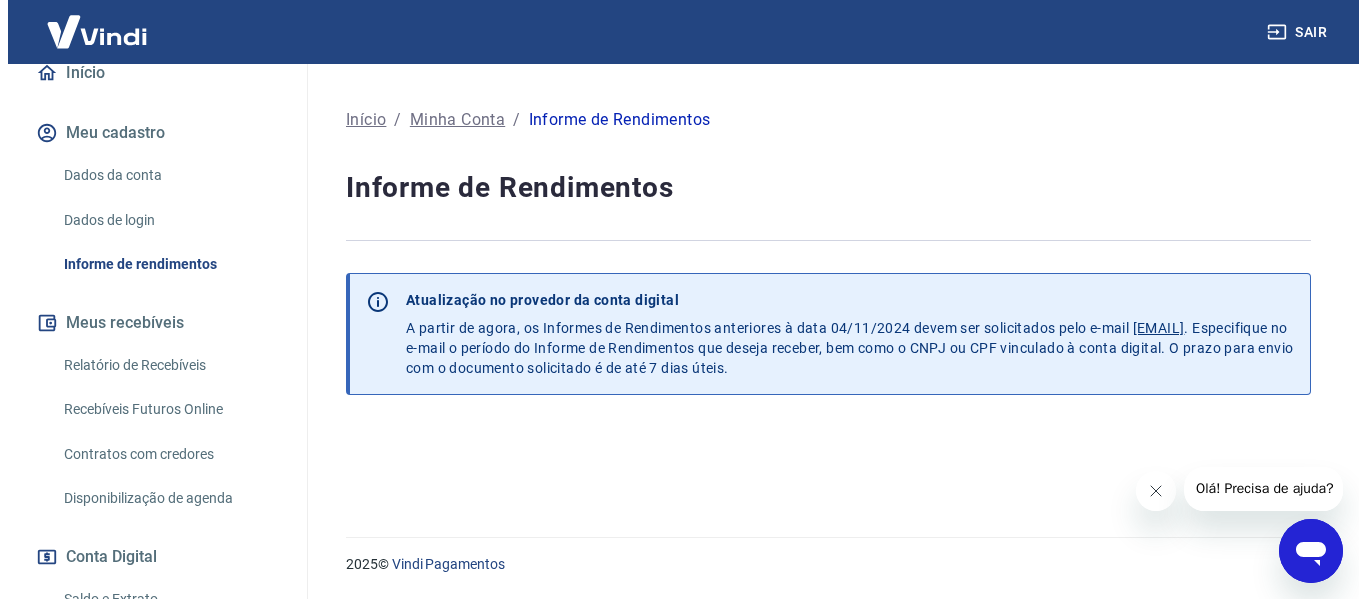 scroll, scrollTop: 0, scrollLeft: 0, axis: both 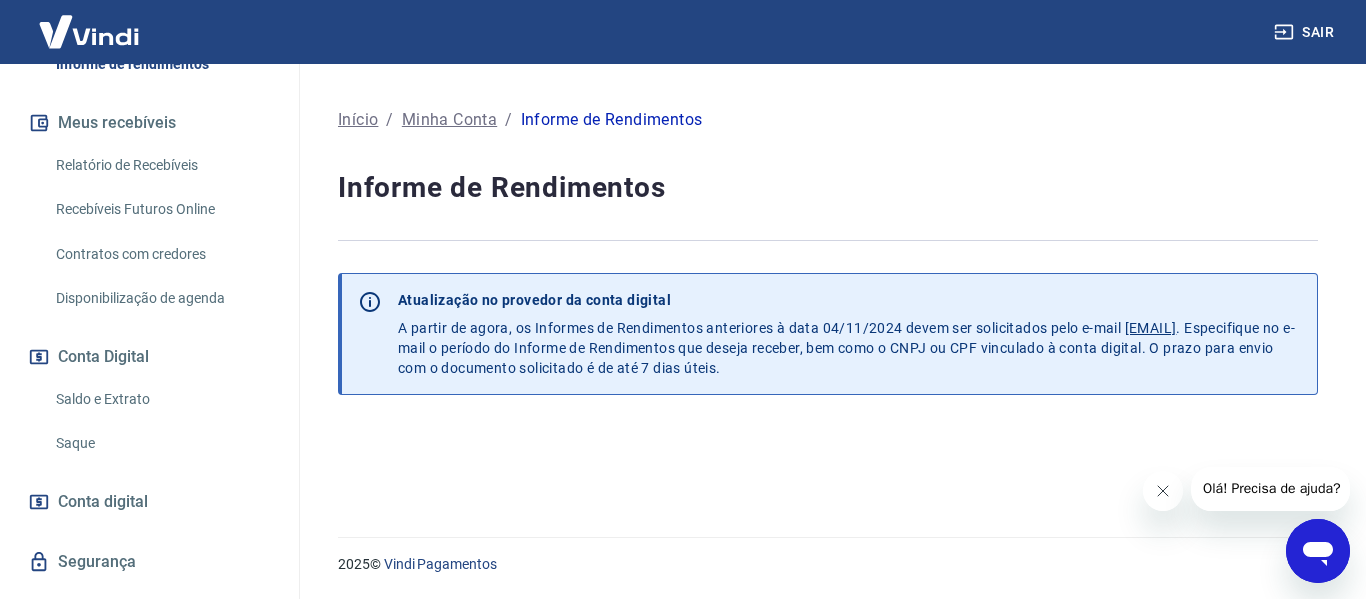 click on "Saldo e Extrato" at bounding box center (161, 399) 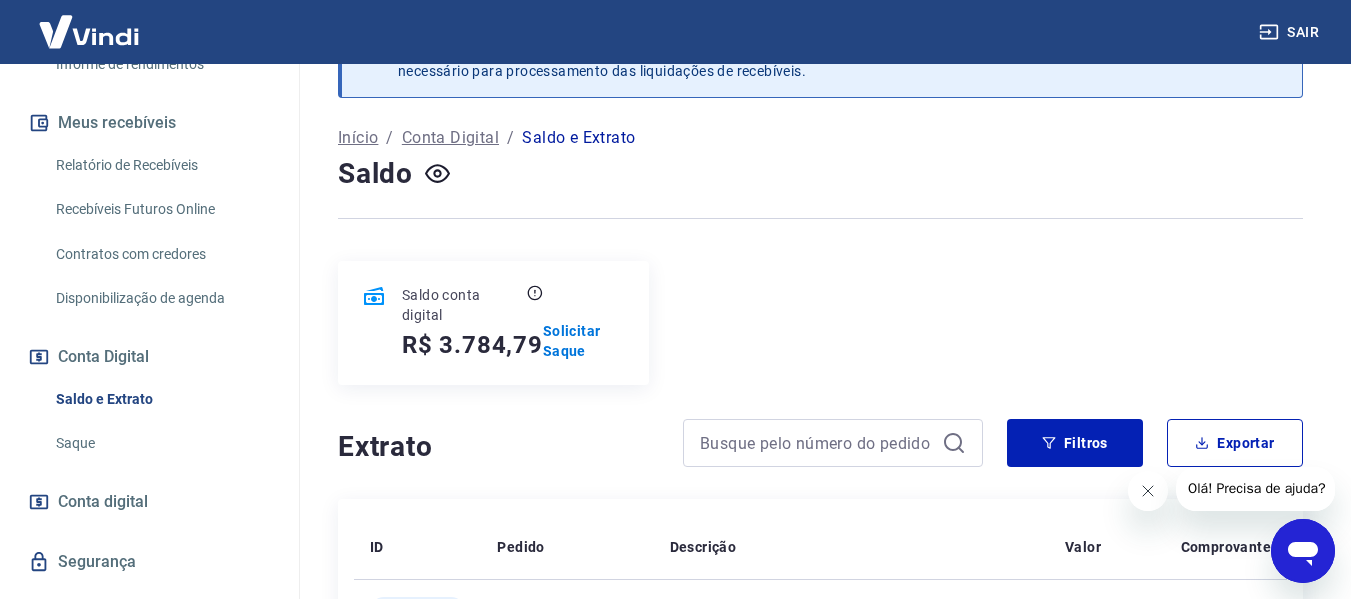 scroll, scrollTop: 100, scrollLeft: 0, axis: vertical 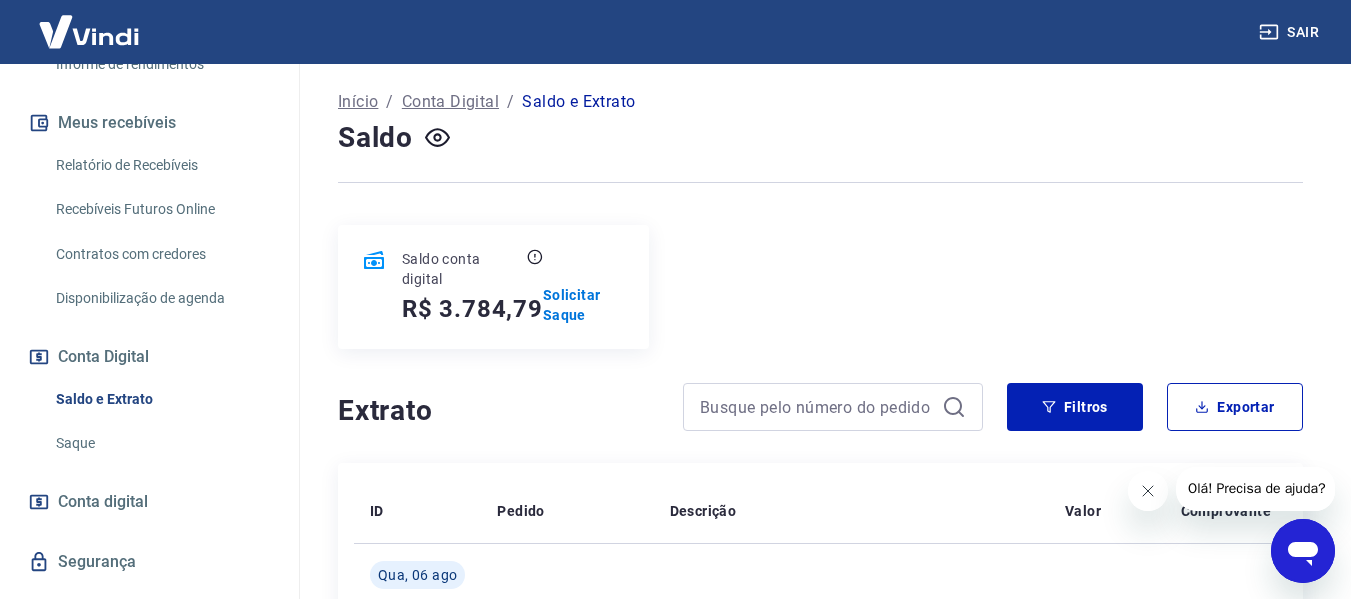click on "Saldo conta digital R$ 3.784,79 Solicitar Saque" at bounding box center (820, 287) 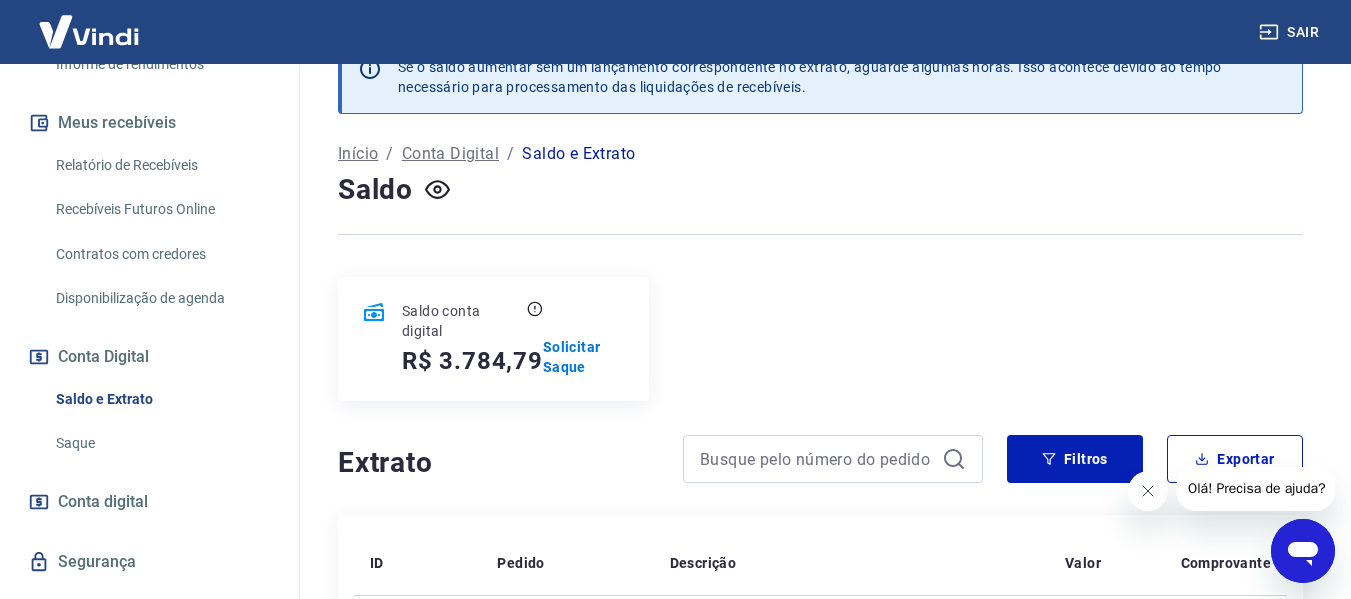 scroll, scrollTop: 0, scrollLeft: 0, axis: both 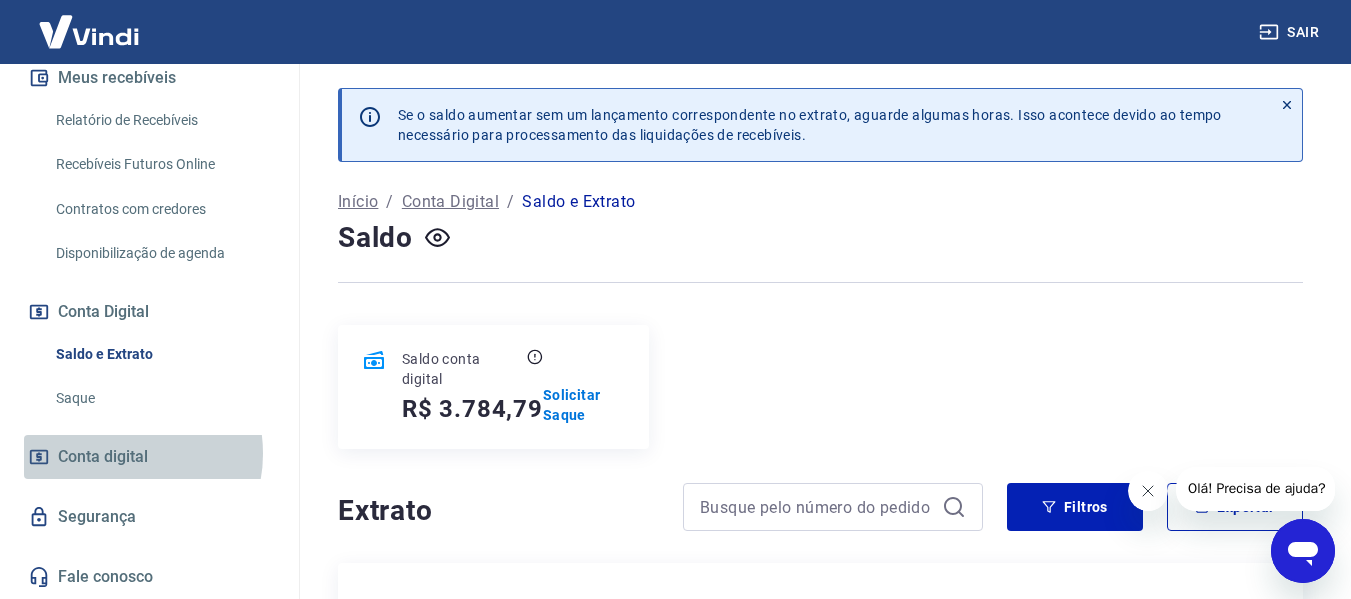 click on "Conta digital" at bounding box center (103, 457) 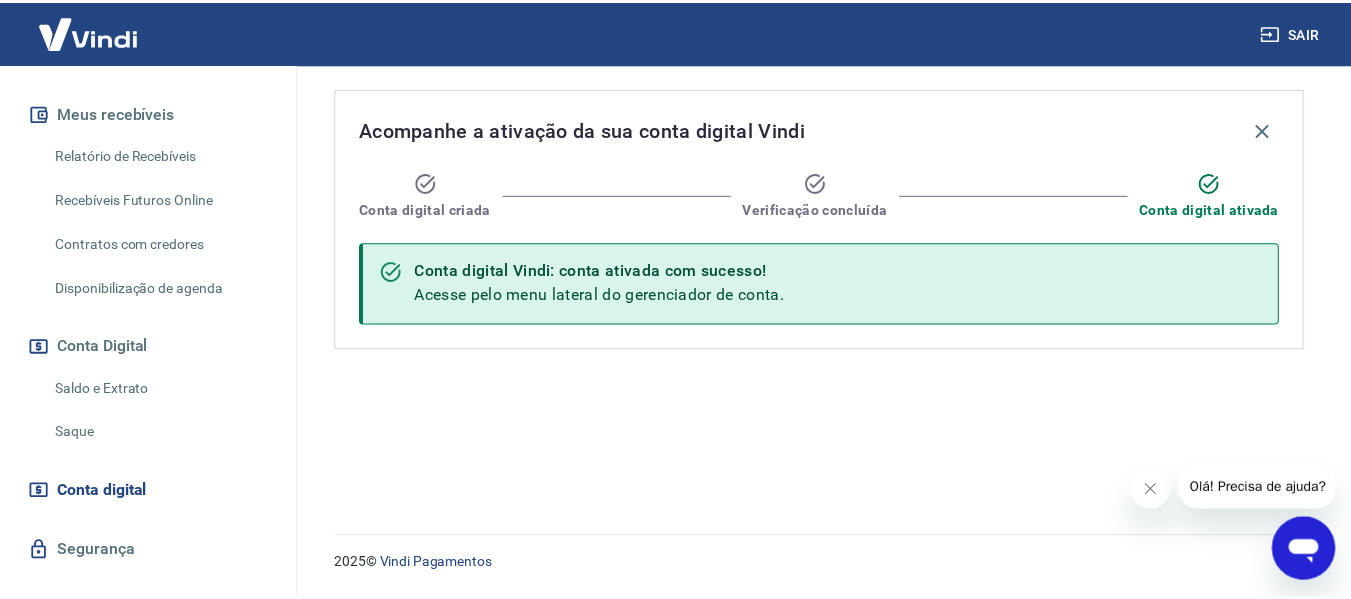 scroll, scrollTop: 445, scrollLeft: 0, axis: vertical 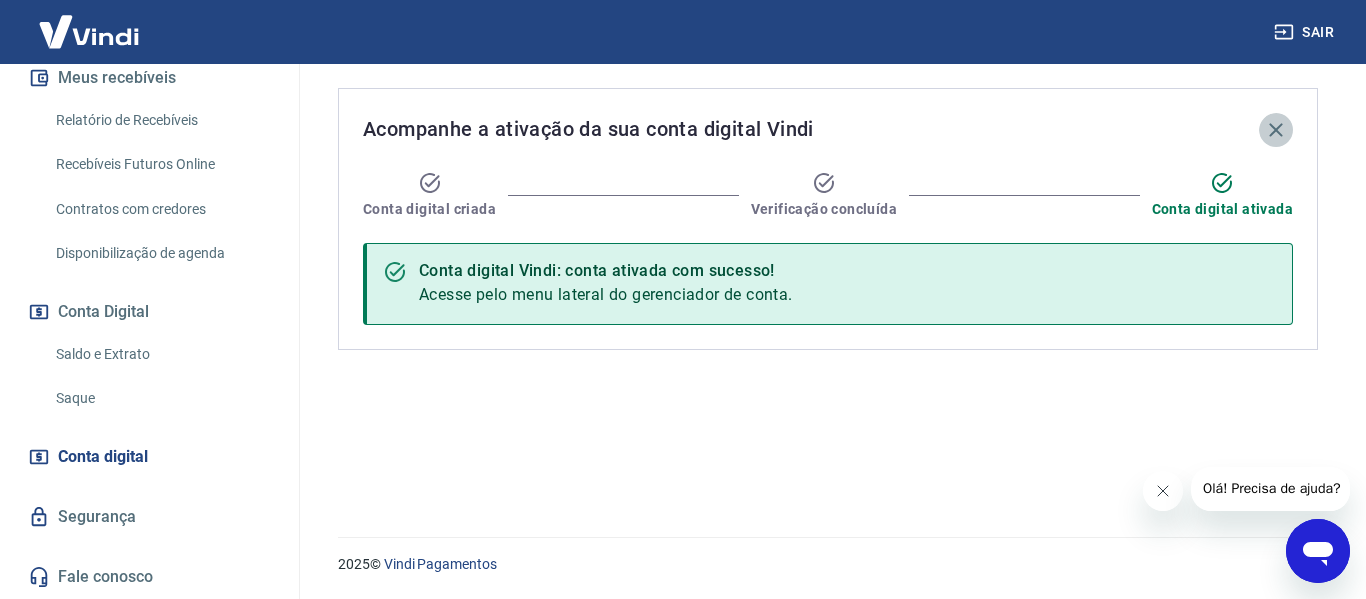 click 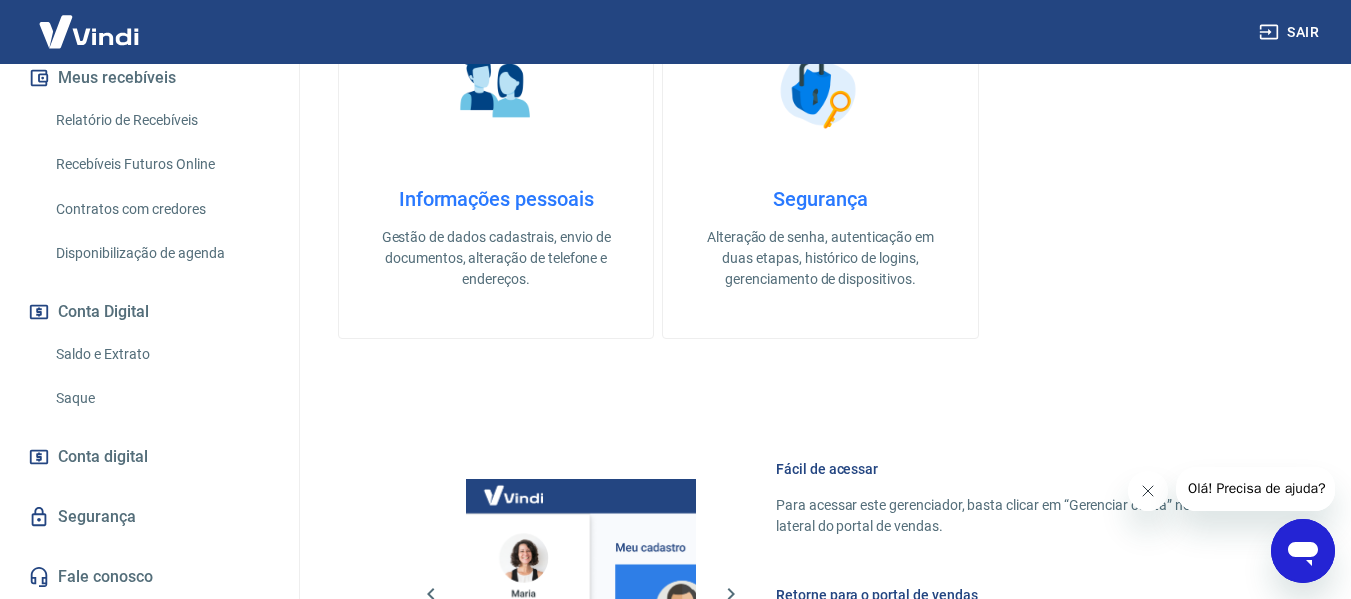 scroll, scrollTop: 500, scrollLeft: 0, axis: vertical 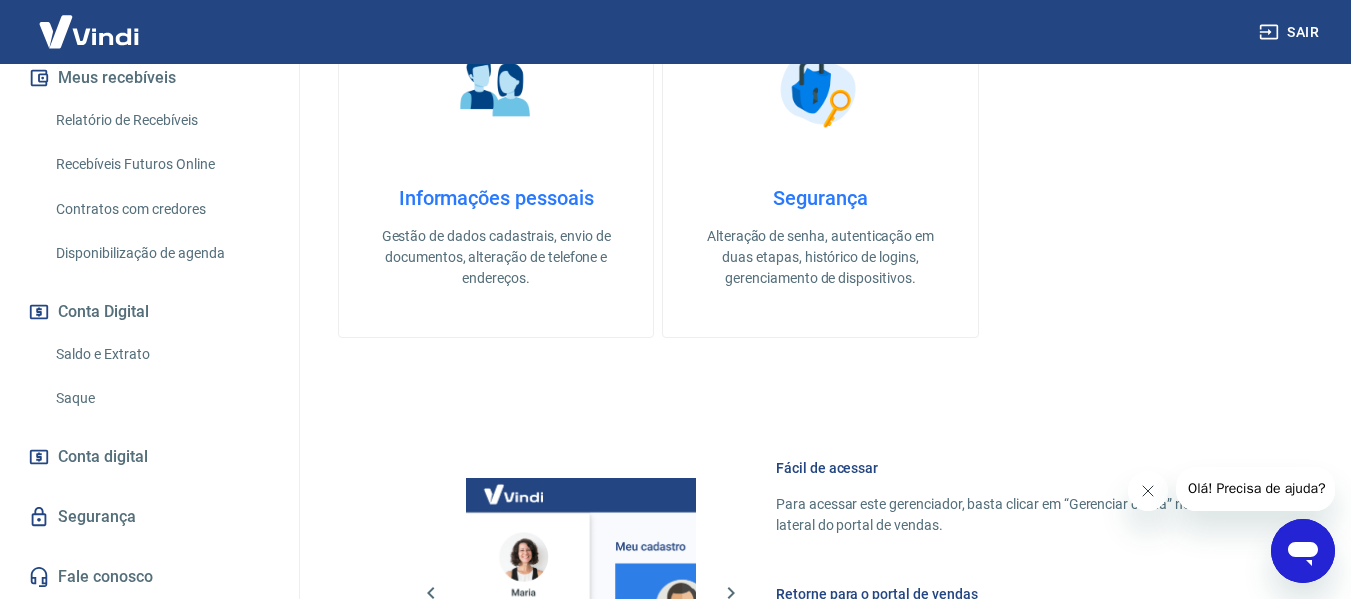 click on "Conta digital" at bounding box center (103, 457) 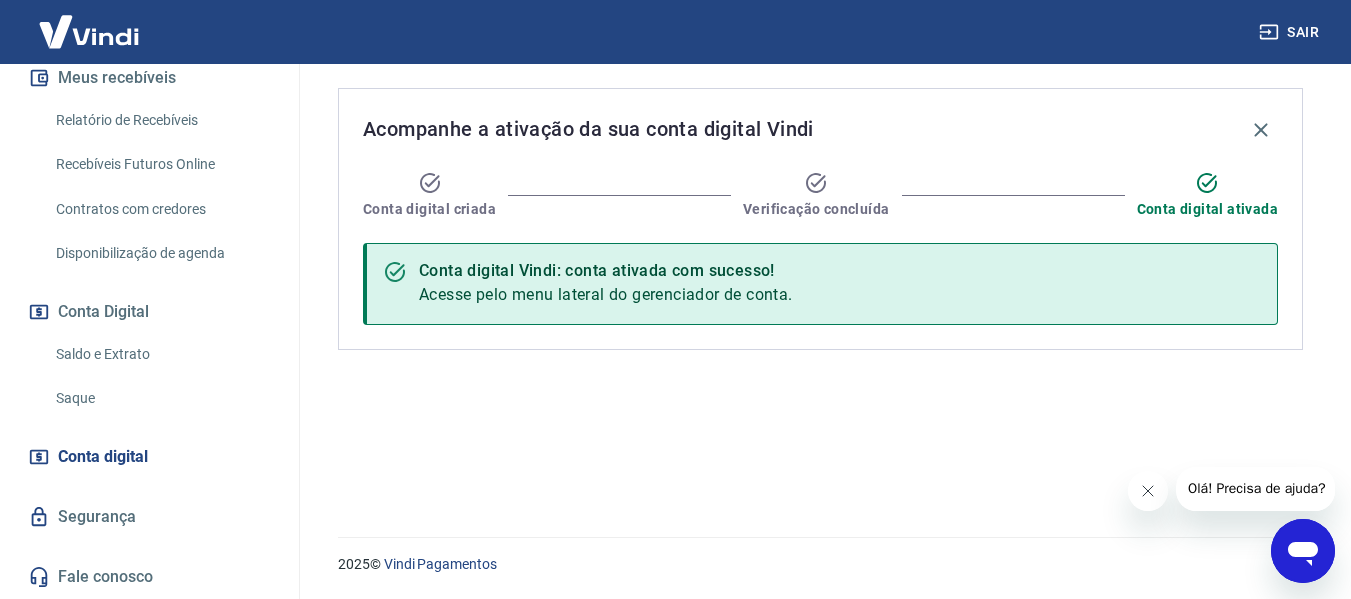 scroll, scrollTop: 0, scrollLeft: 0, axis: both 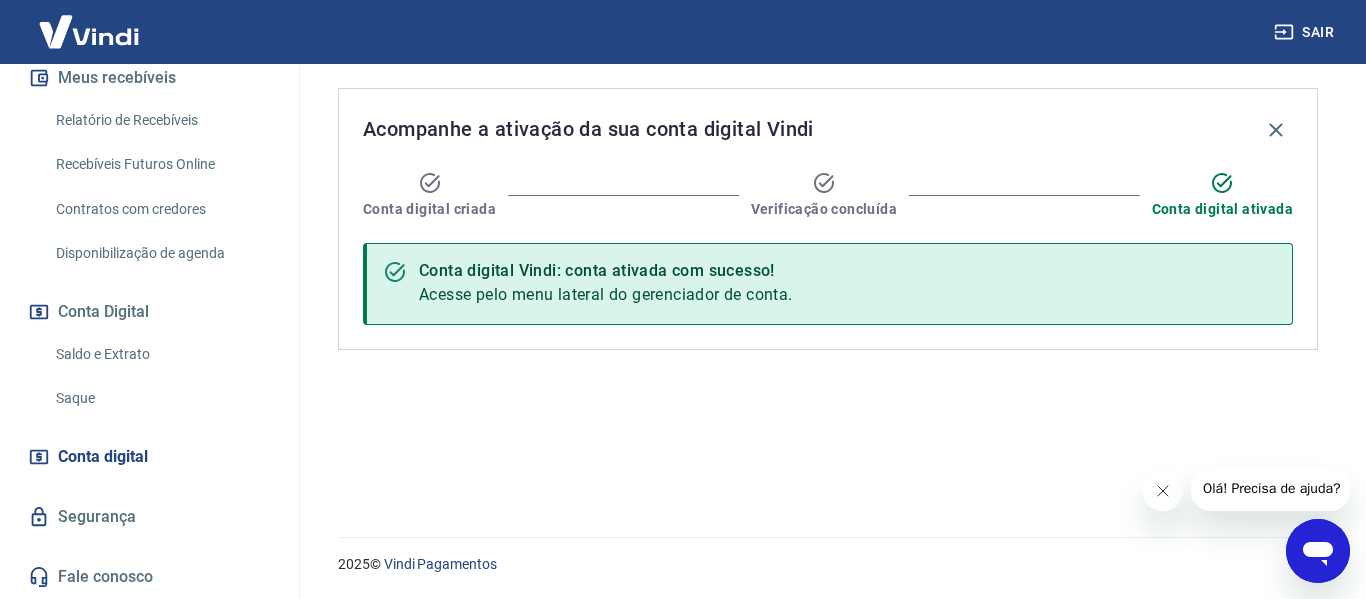 click on "Saque" at bounding box center [161, 398] 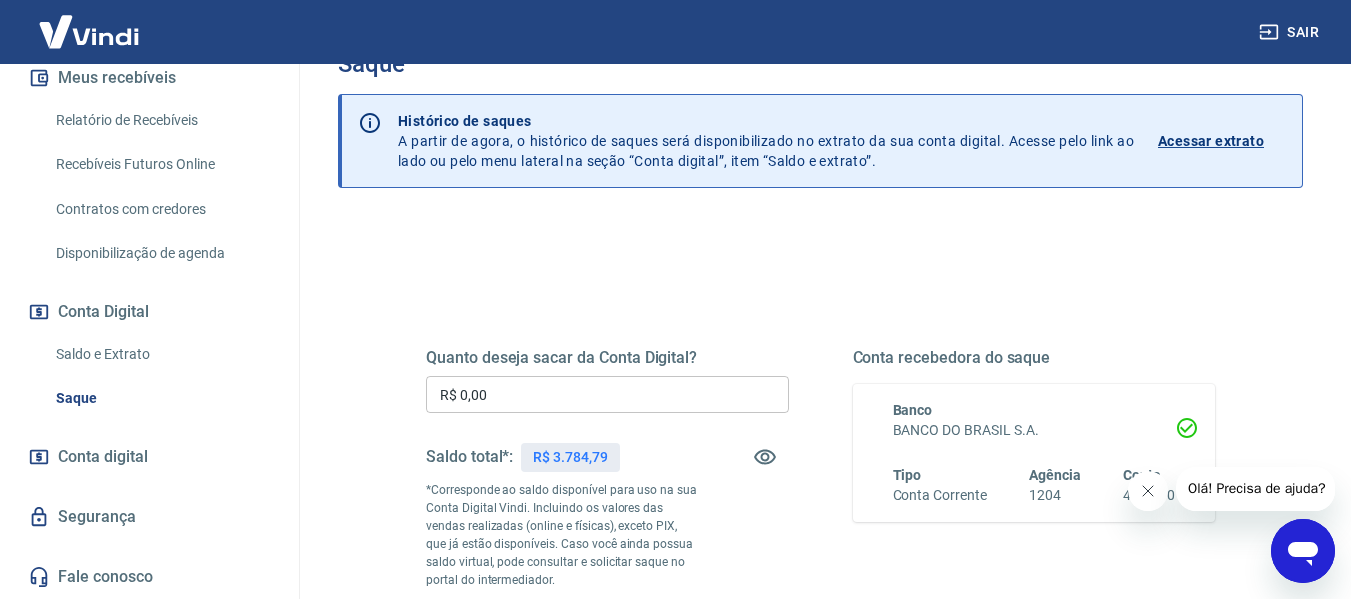 scroll, scrollTop: 200, scrollLeft: 0, axis: vertical 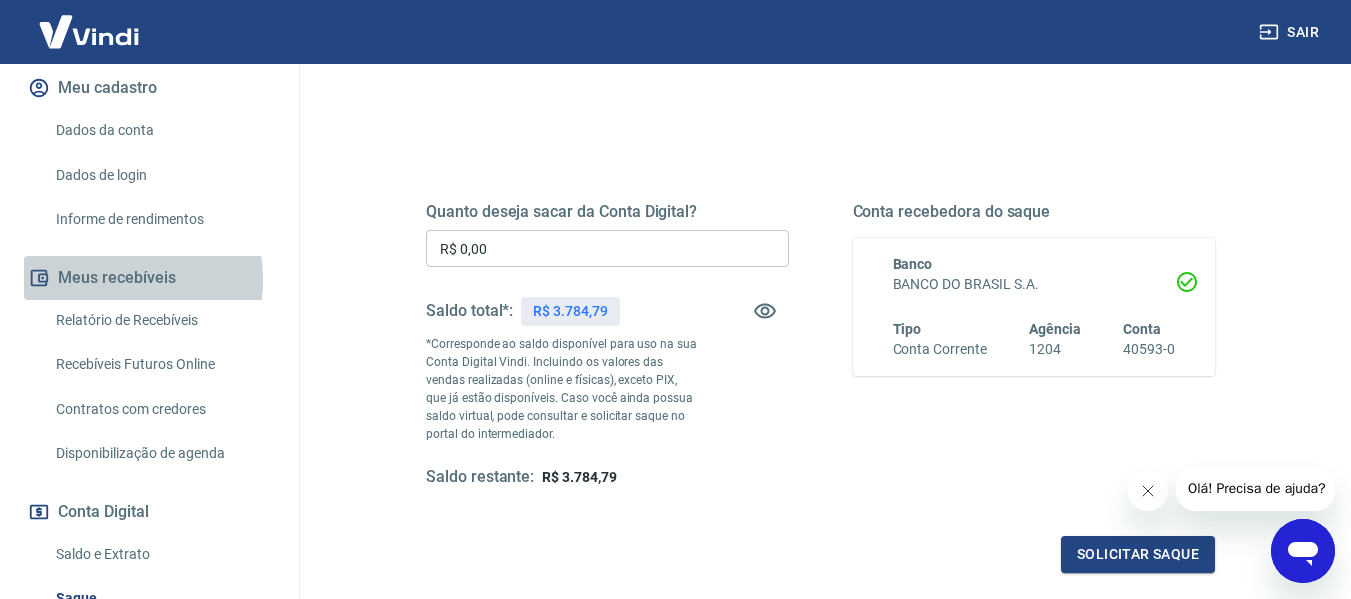 click on "Meus recebíveis" at bounding box center [149, 278] 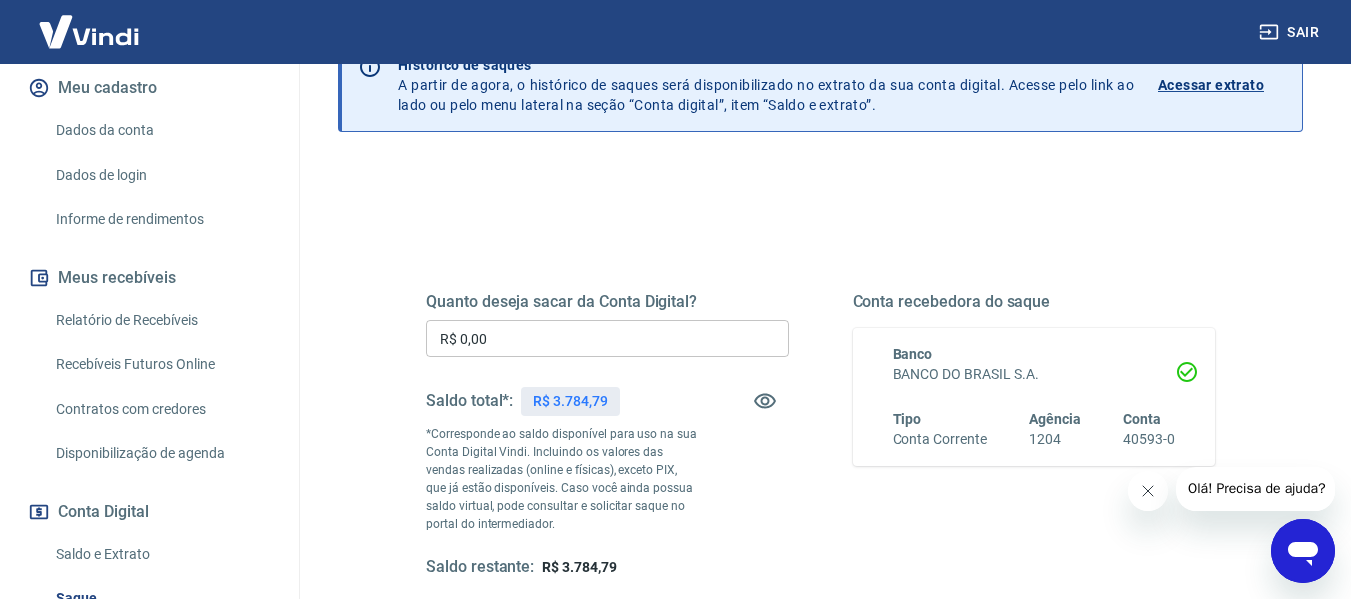 scroll, scrollTop: 0, scrollLeft: 0, axis: both 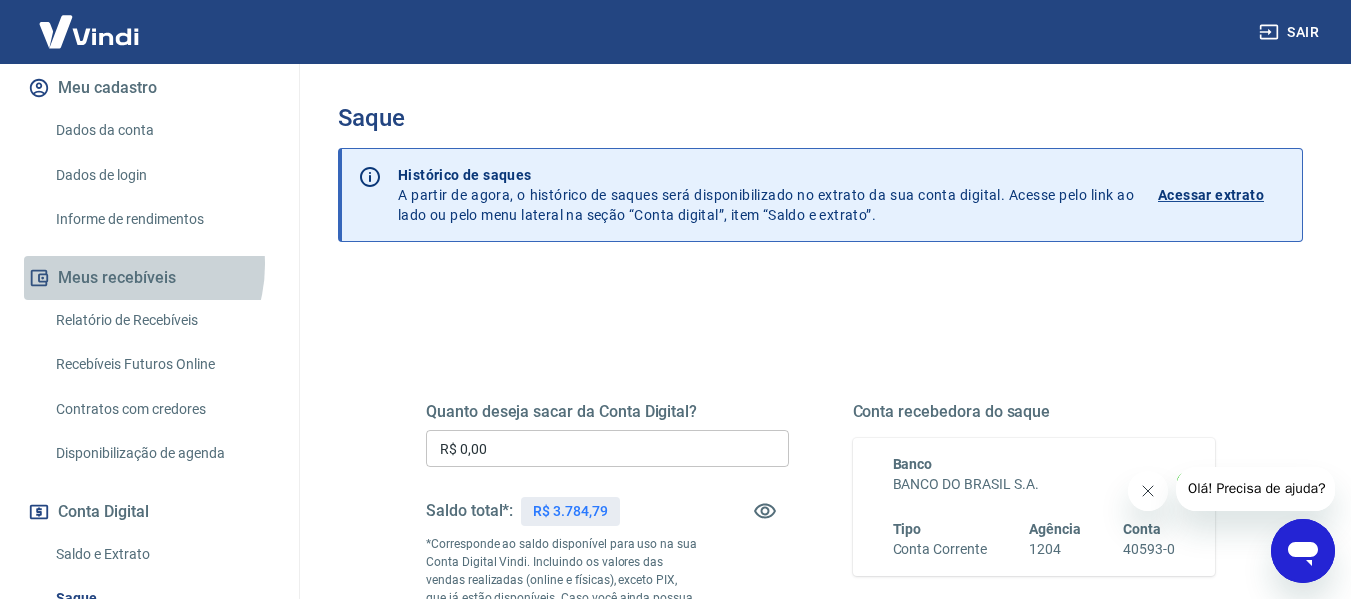 click on "Meus recebíveis" at bounding box center (149, 278) 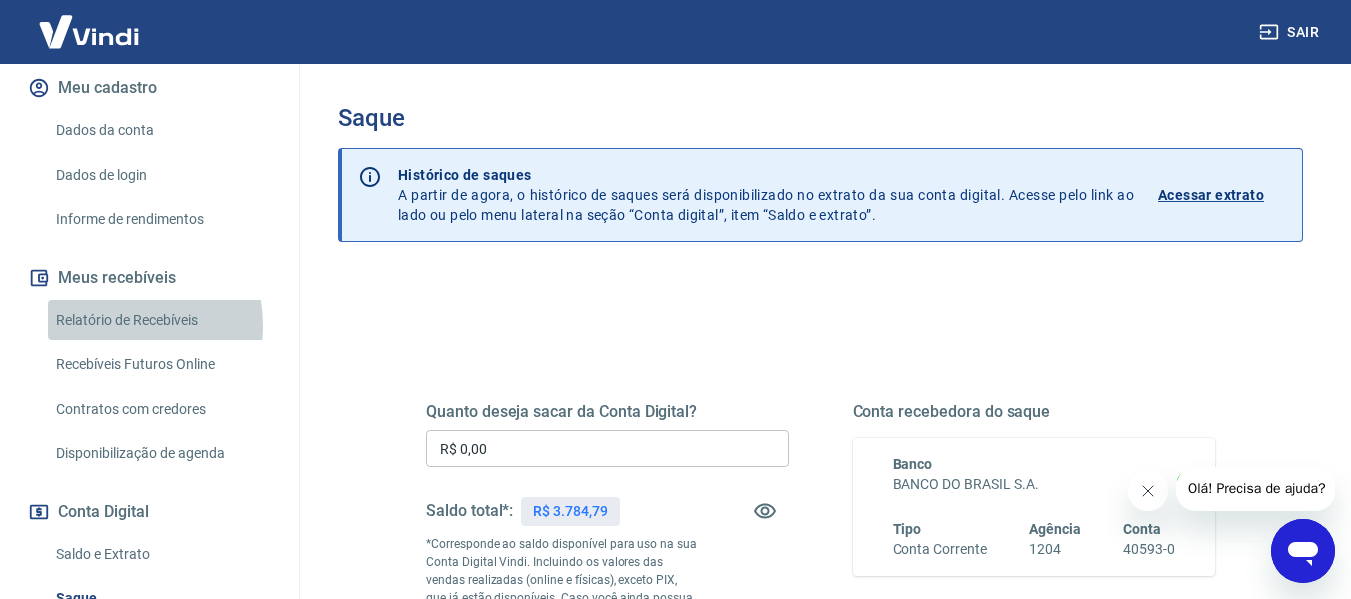 click on "Relatório de Recebíveis" at bounding box center (161, 320) 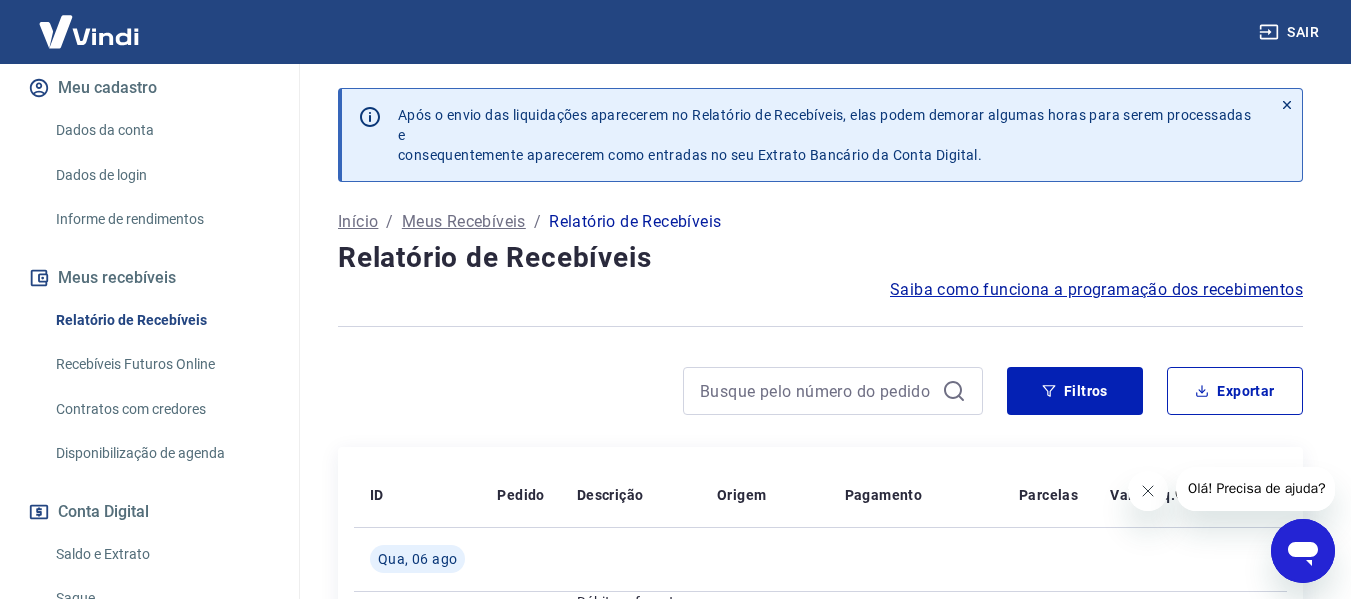 click 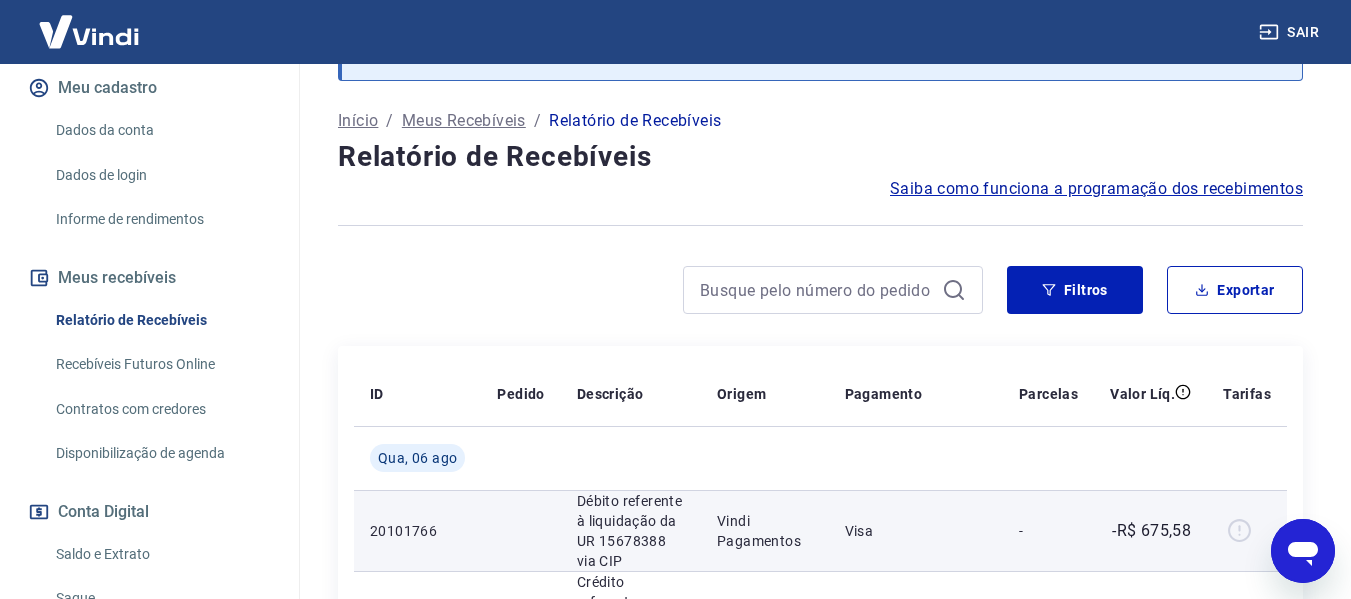scroll, scrollTop: 100, scrollLeft: 0, axis: vertical 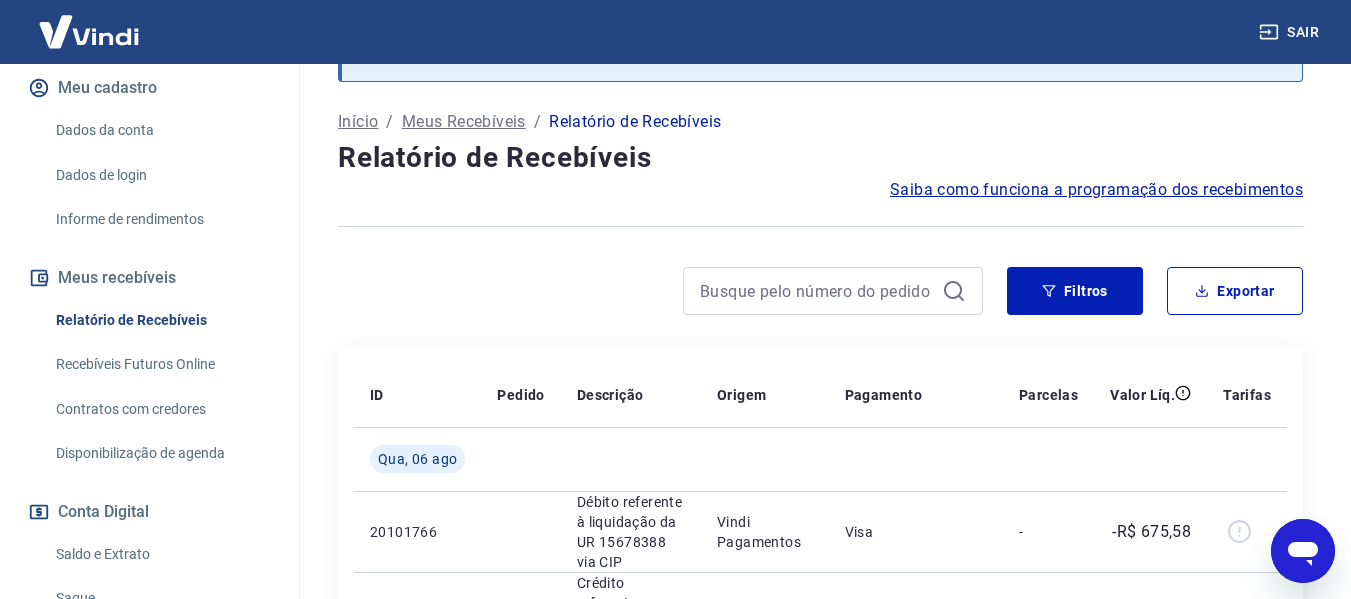 click on "Recebíveis Futuros Online" at bounding box center (161, 364) 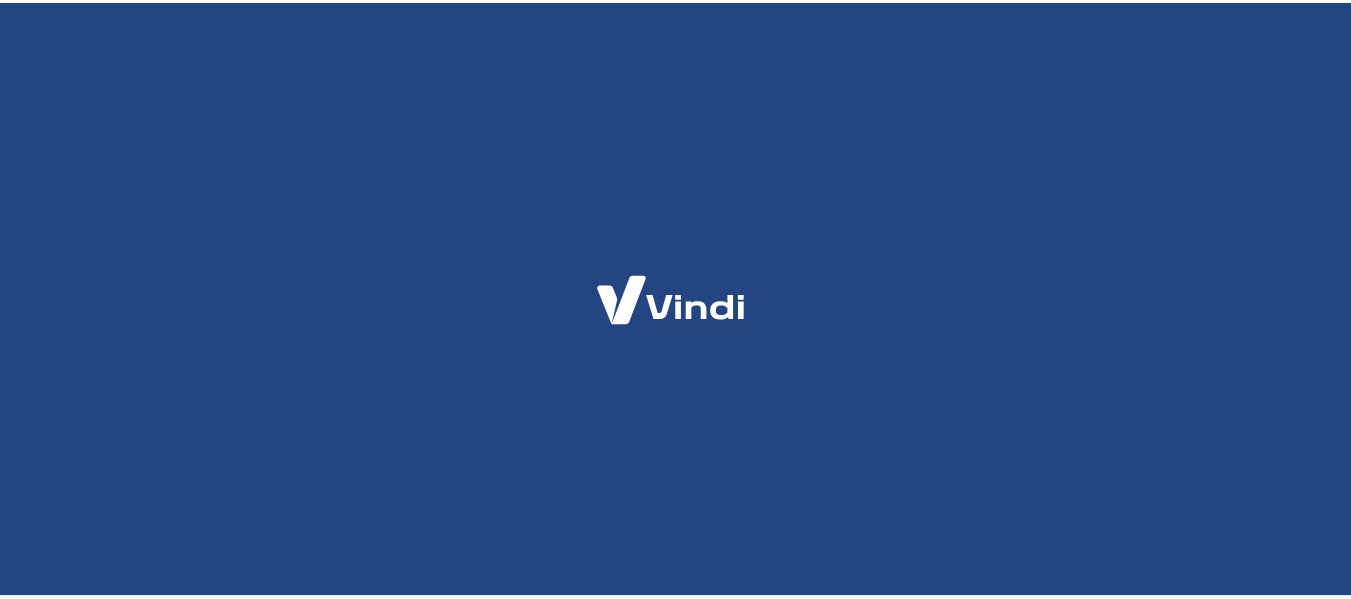 scroll, scrollTop: 0, scrollLeft: 0, axis: both 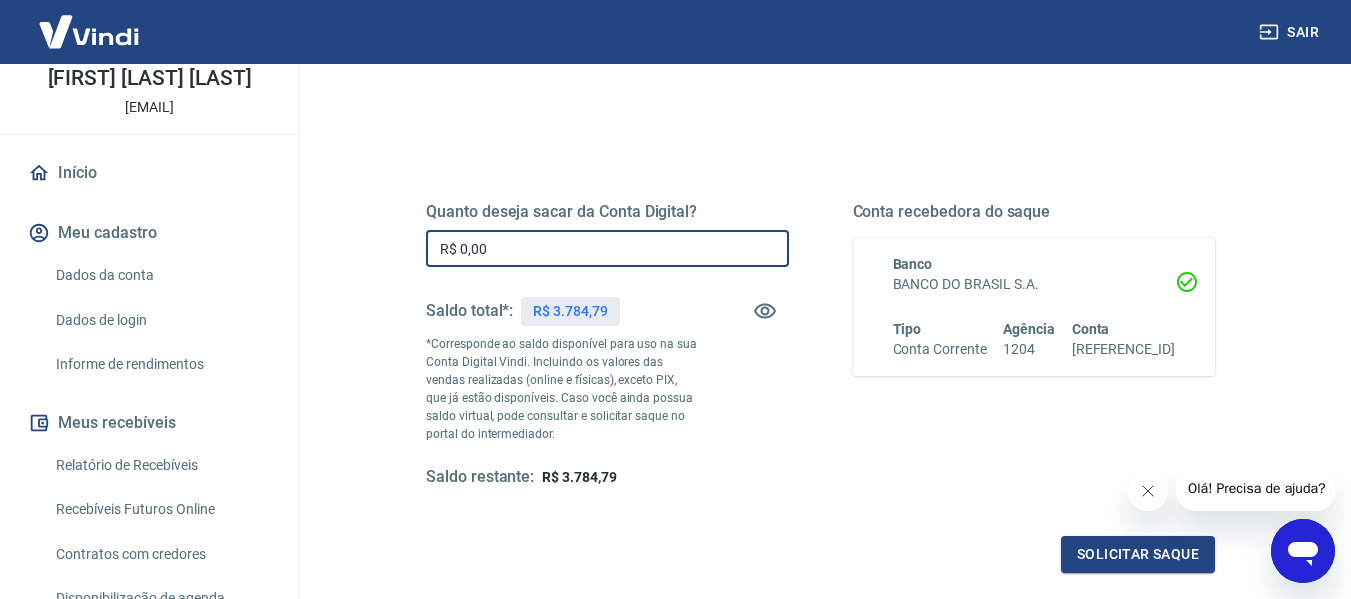click on "R$ 0,00" at bounding box center (607, 248) 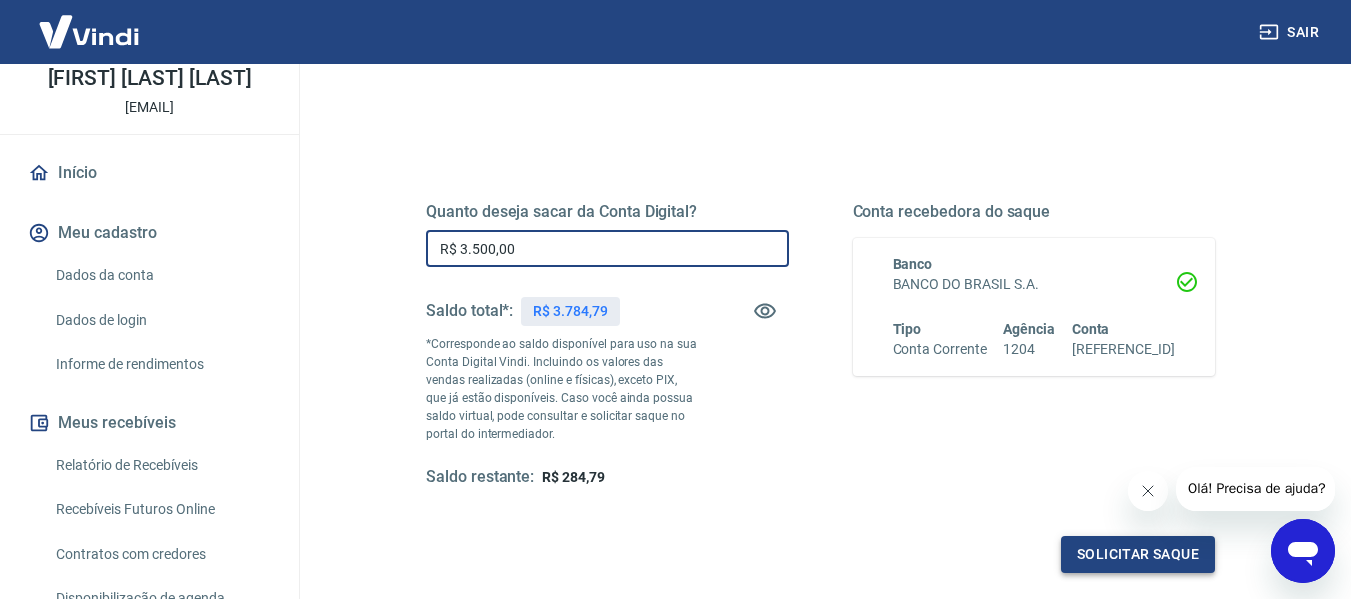 type on "R$ 3.500,00" 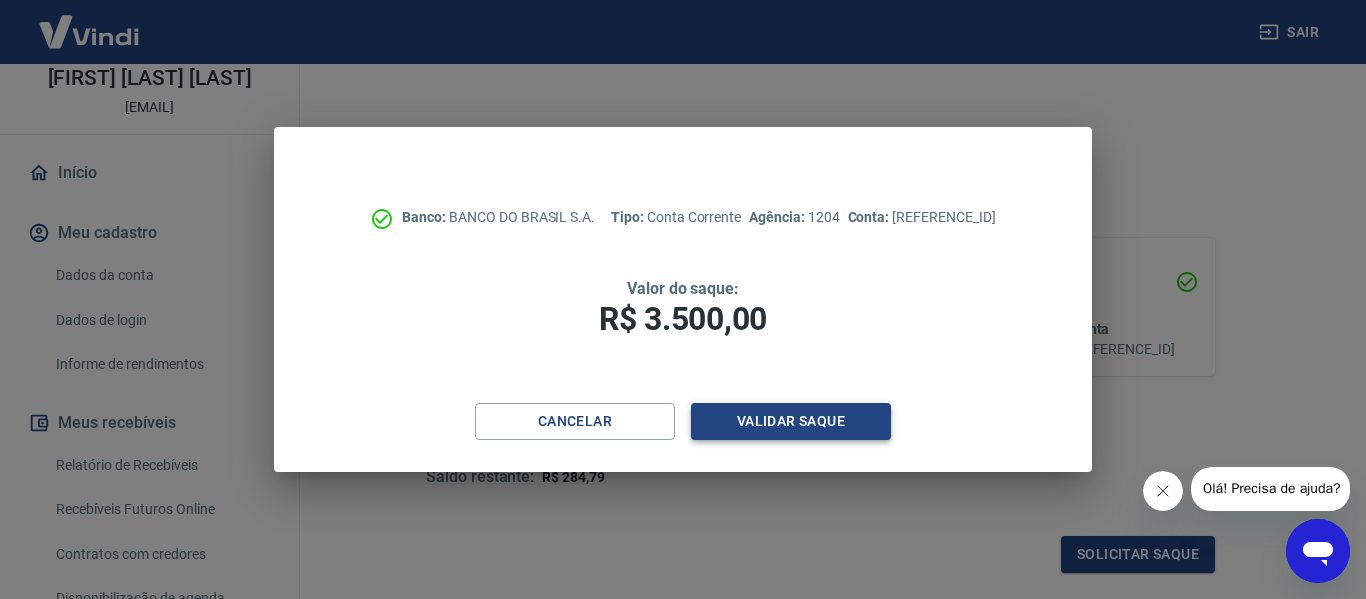 click on "Validar saque" at bounding box center [791, 421] 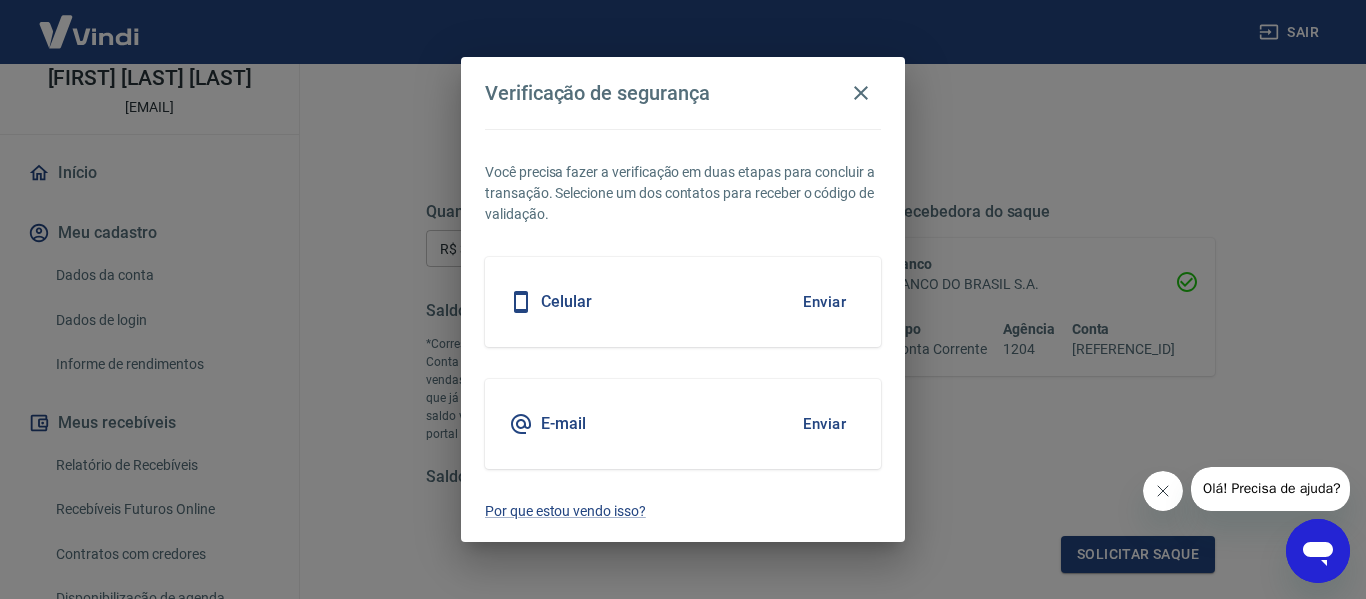 click on "Celular Enviar" at bounding box center [683, 302] 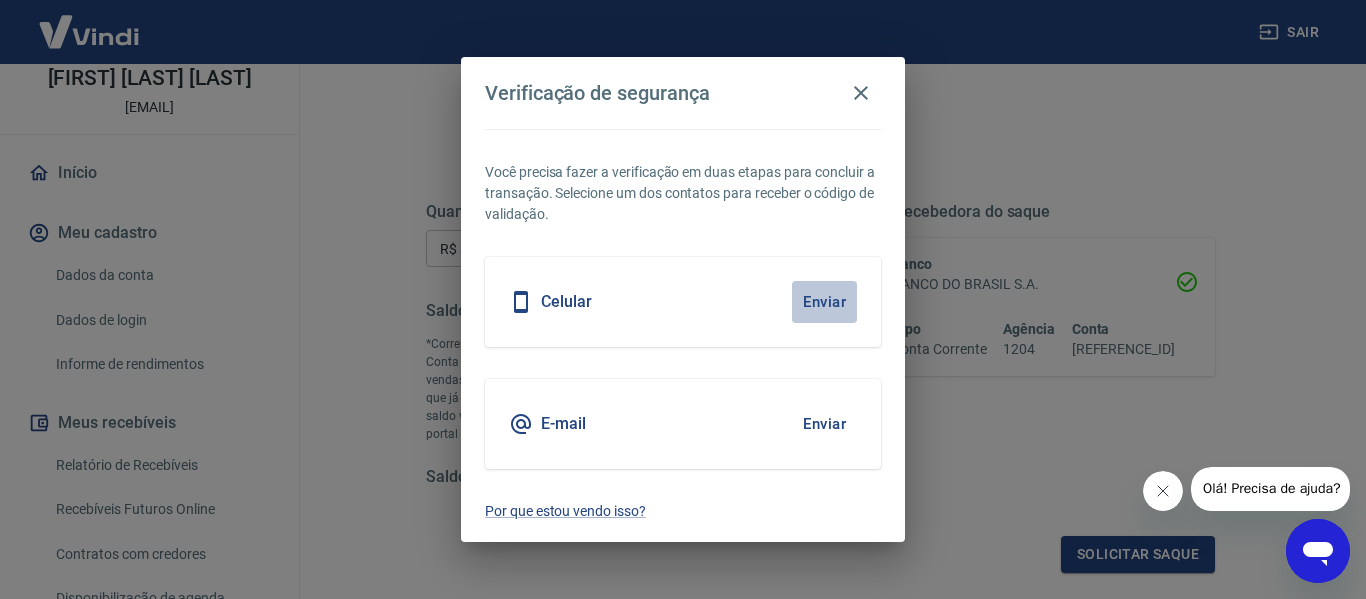 click on "Enviar" at bounding box center [824, 302] 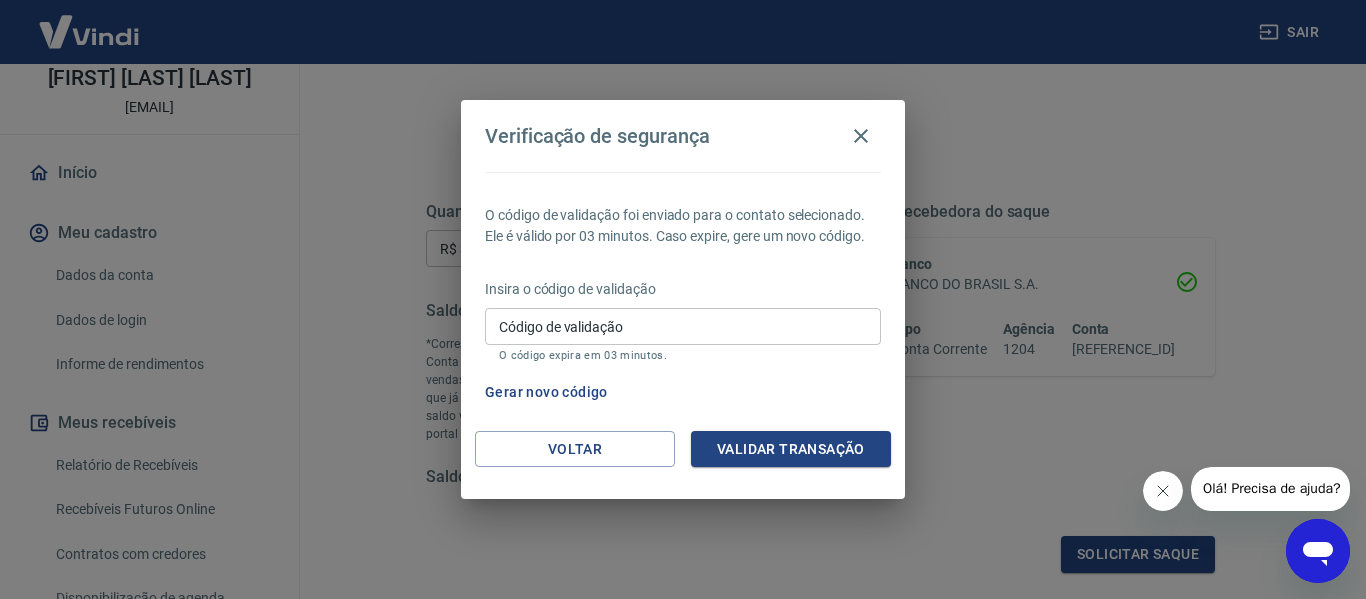 click on "Código de validação" at bounding box center (683, 326) 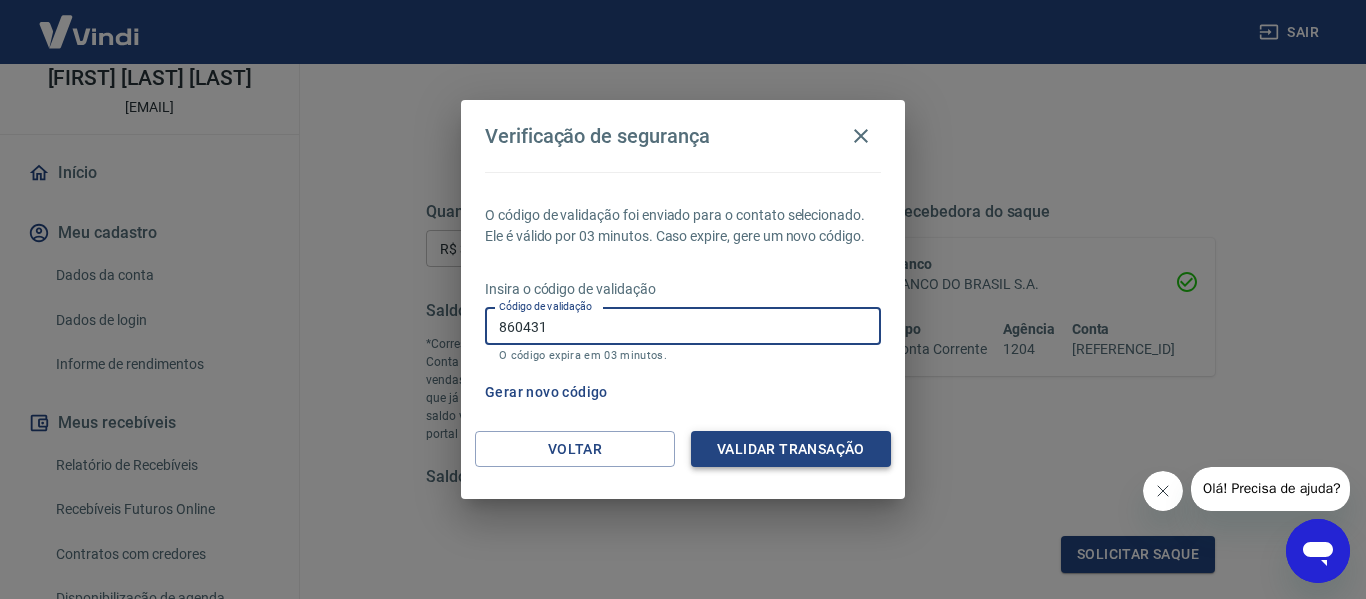 type on "860431" 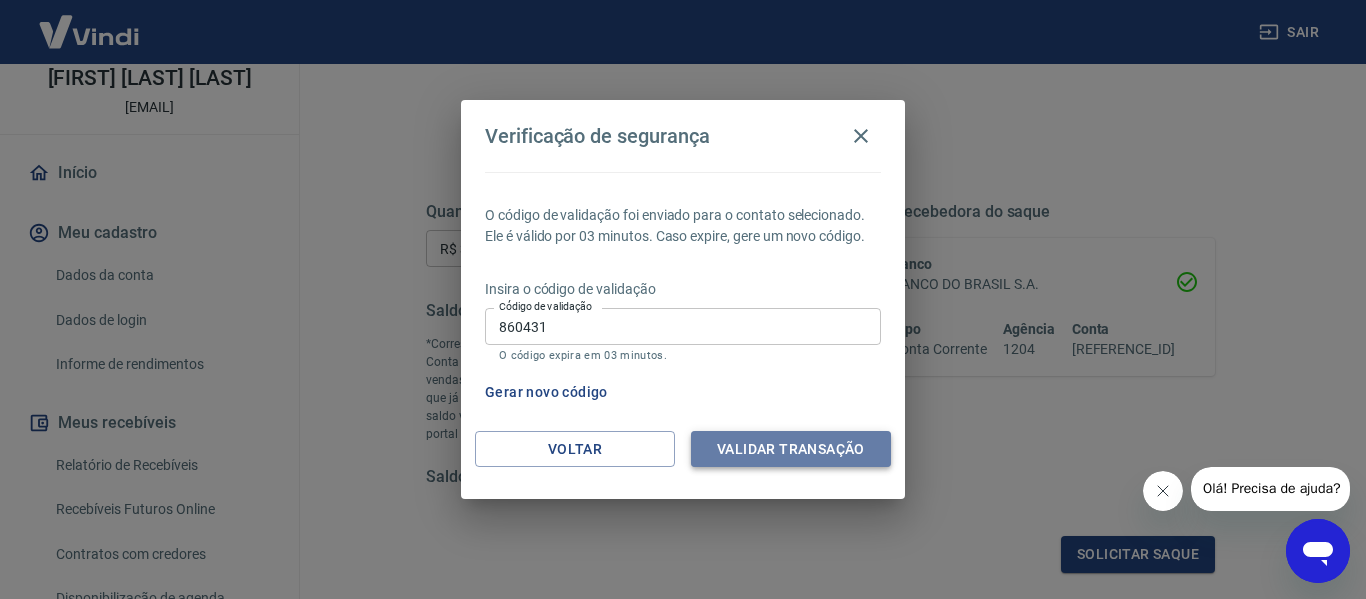 click on "Validar transação" at bounding box center (791, 449) 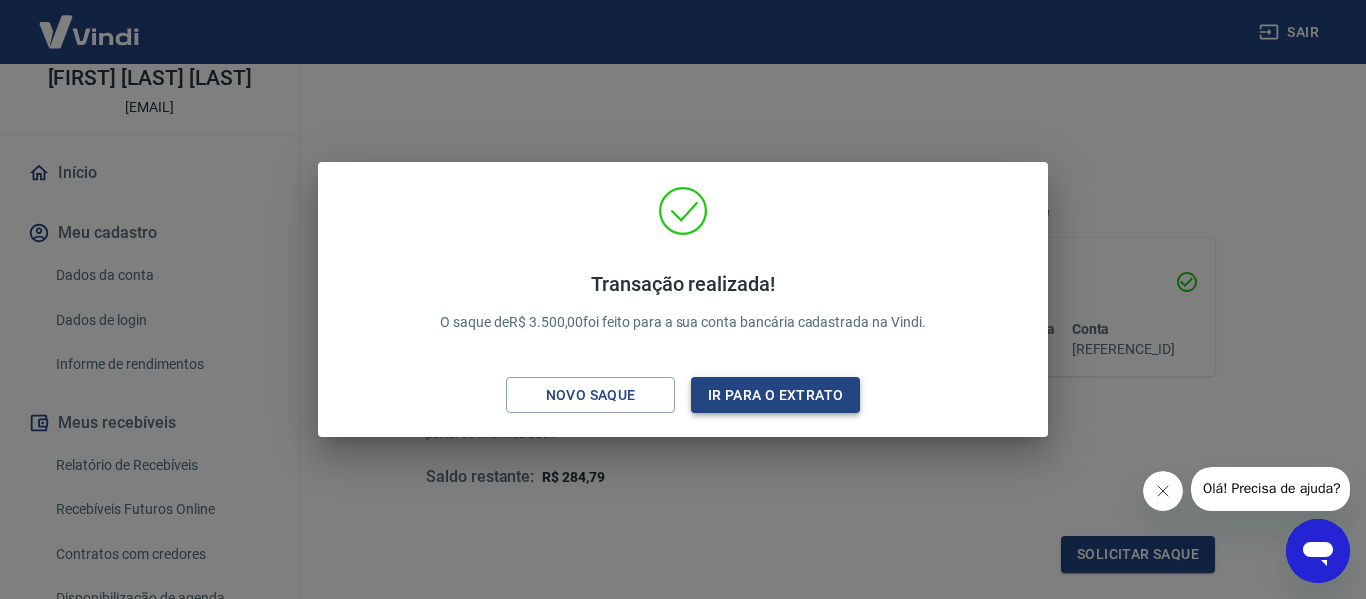 click on "Ir para o extrato" at bounding box center (775, 395) 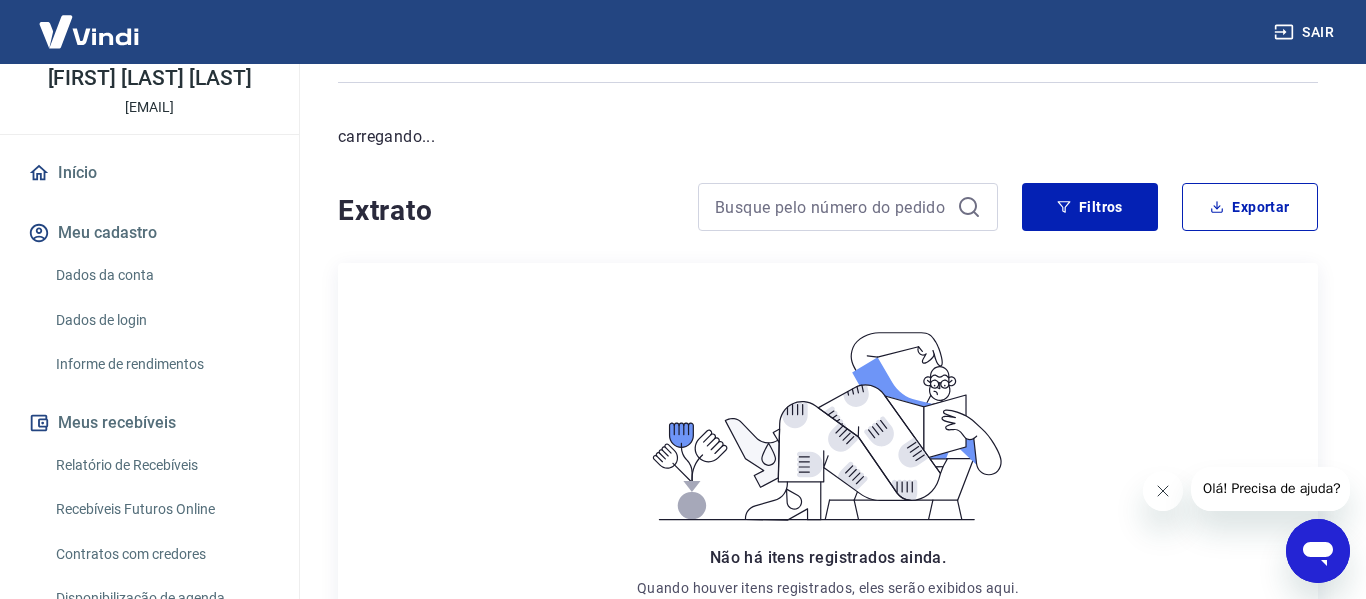 scroll, scrollTop: 0, scrollLeft: 0, axis: both 